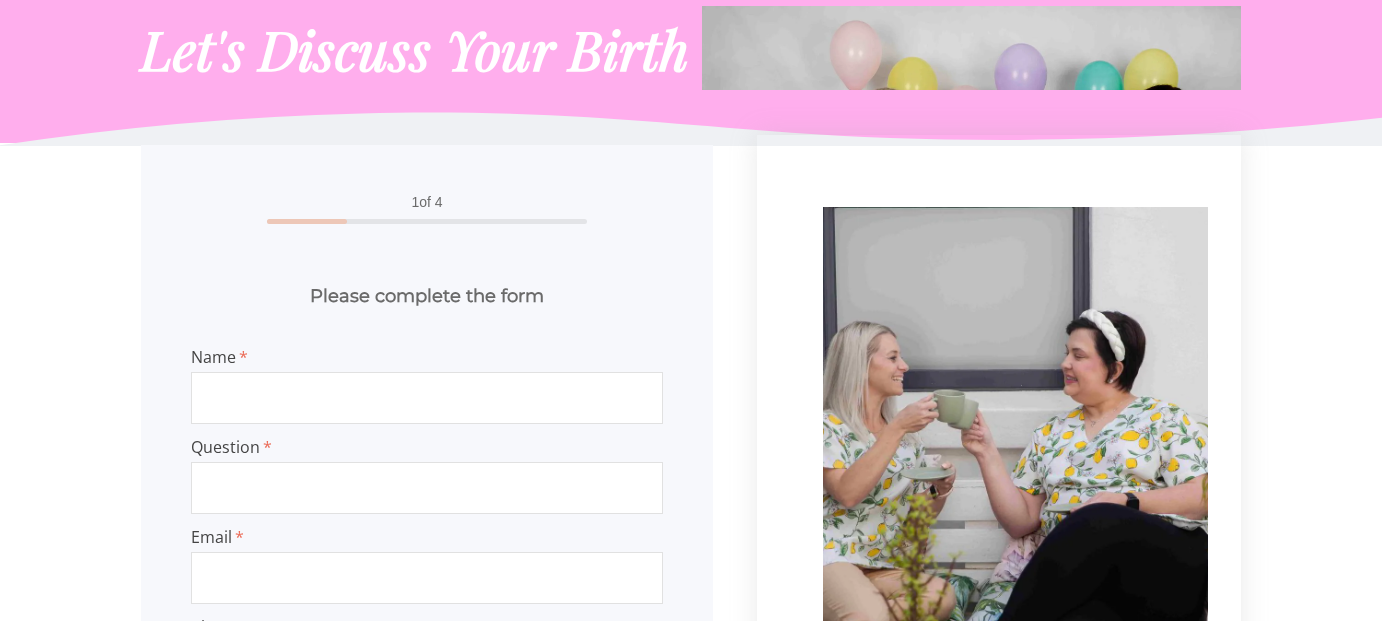 scroll, scrollTop: 0, scrollLeft: 0, axis: both 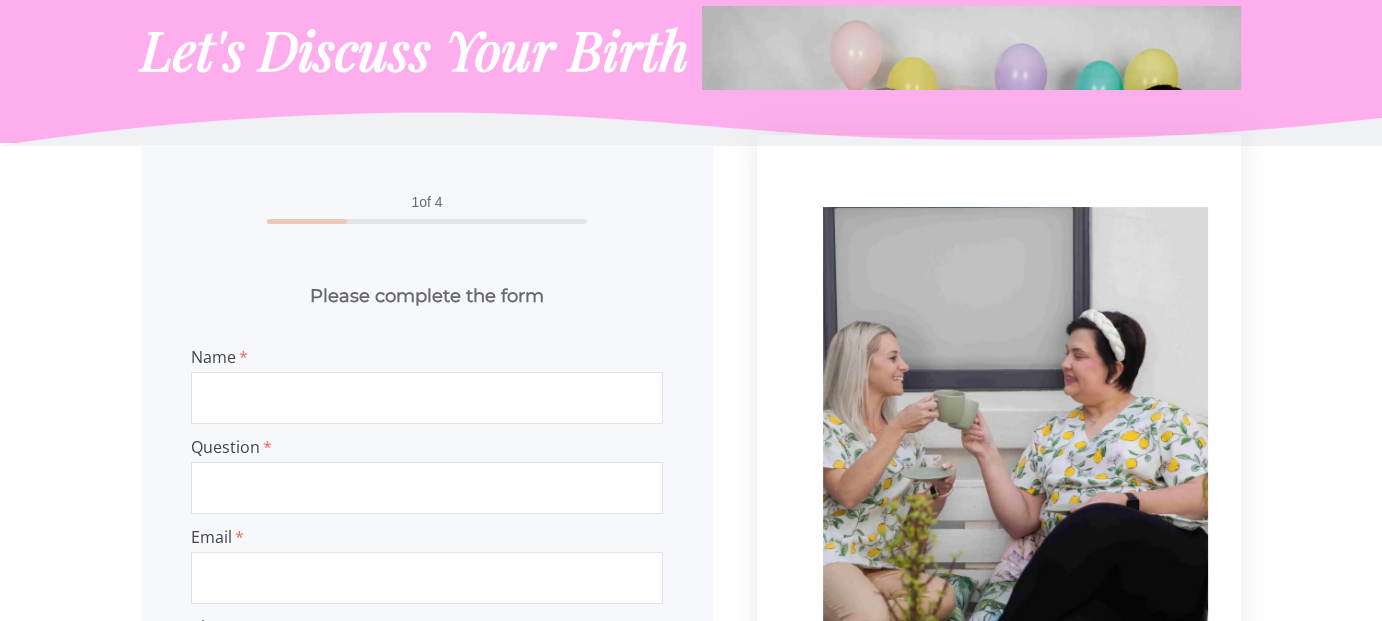 type on "**********" 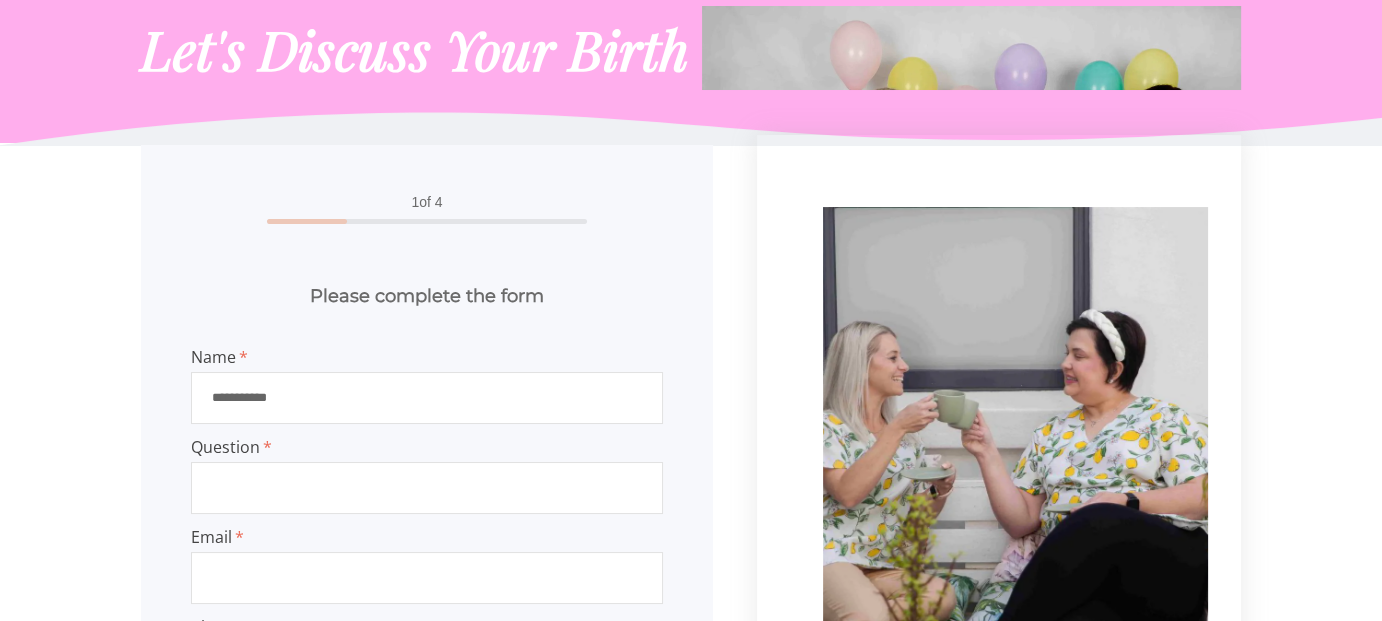 type on "**********" 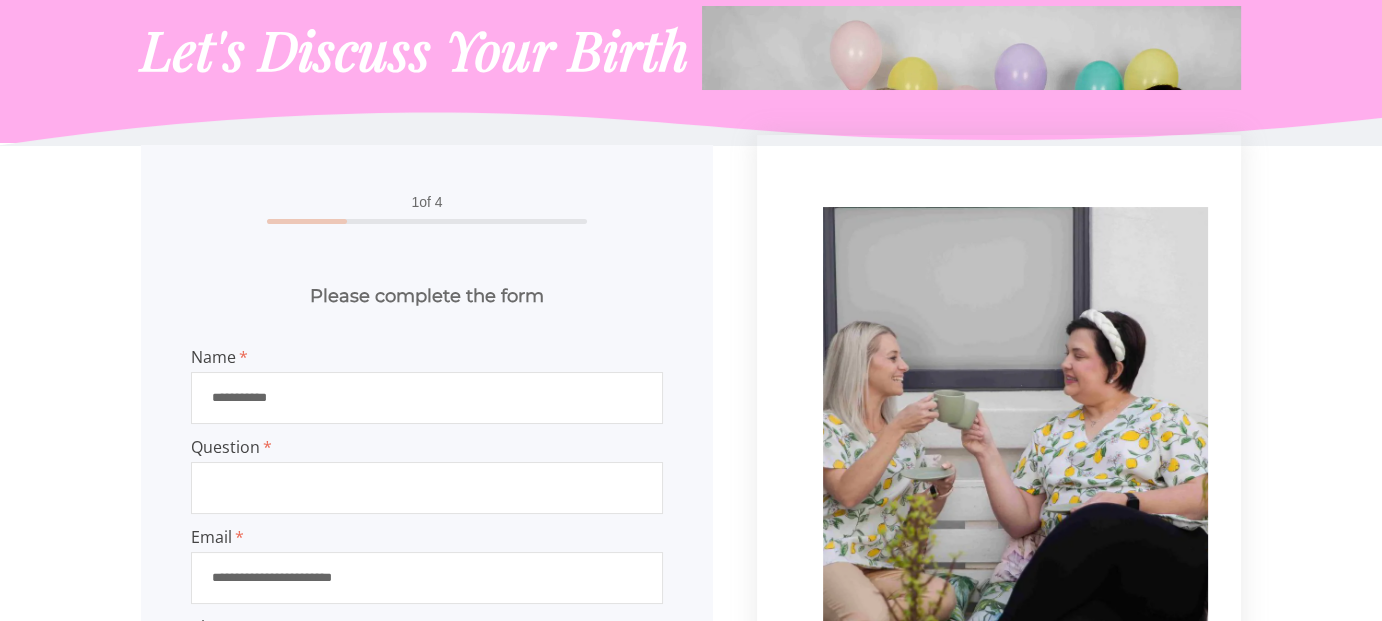 type on "**********" 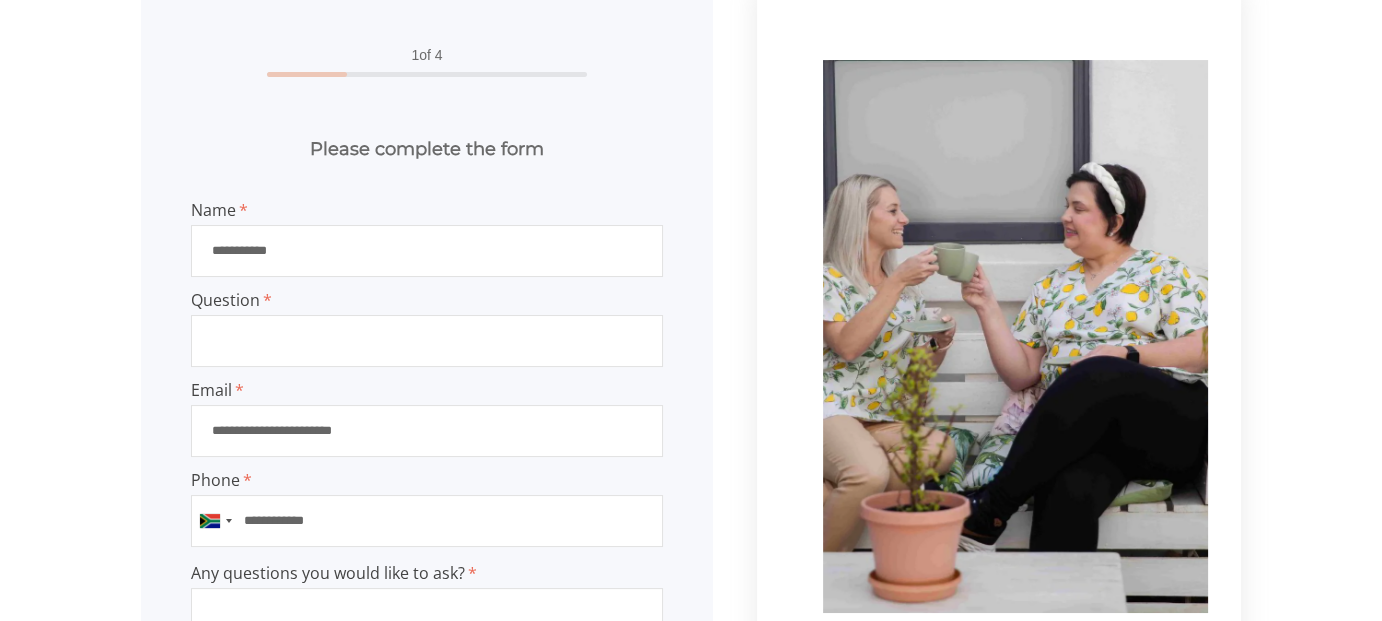 scroll, scrollTop: 300, scrollLeft: 0, axis: vertical 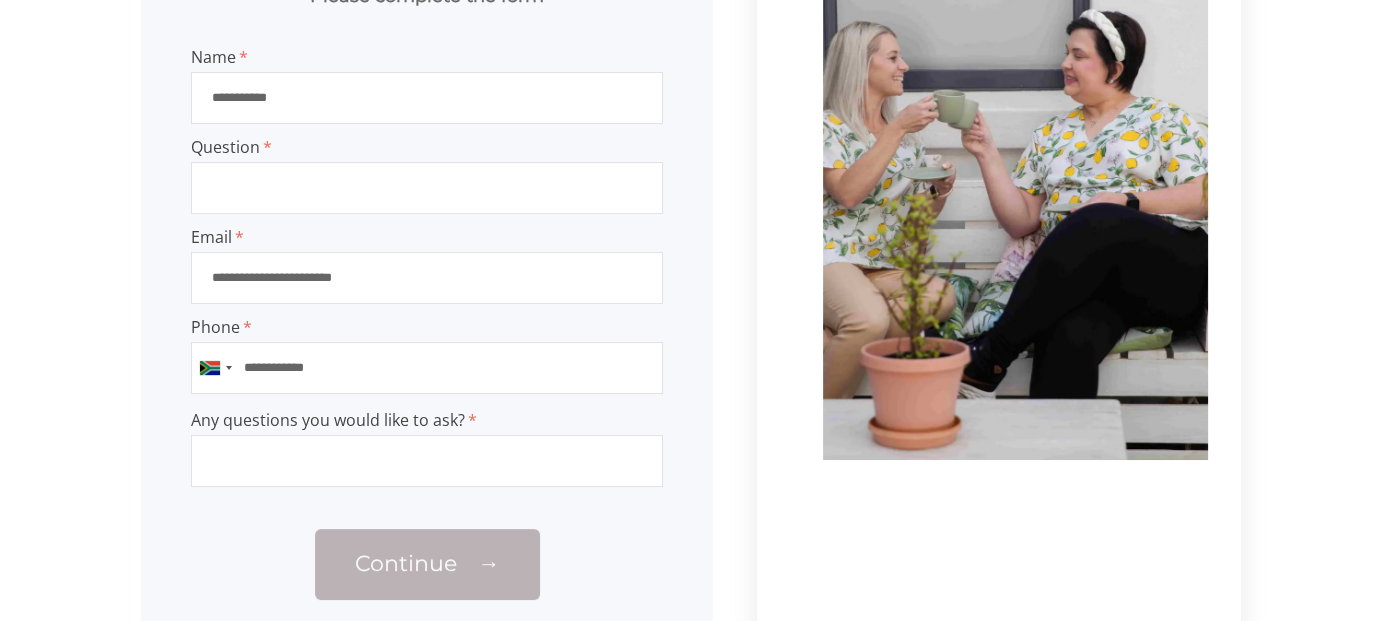 click at bounding box center [427, 188] 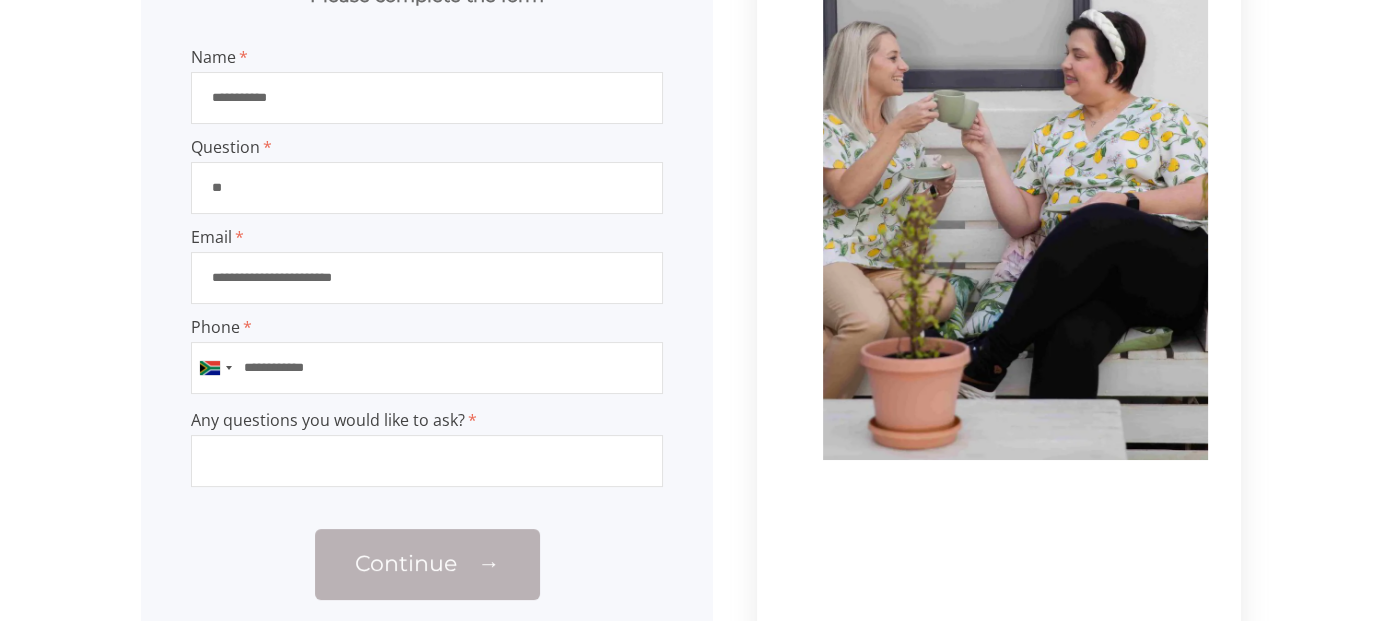 scroll, scrollTop: 200, scrollLeft: 0, axis: vertical 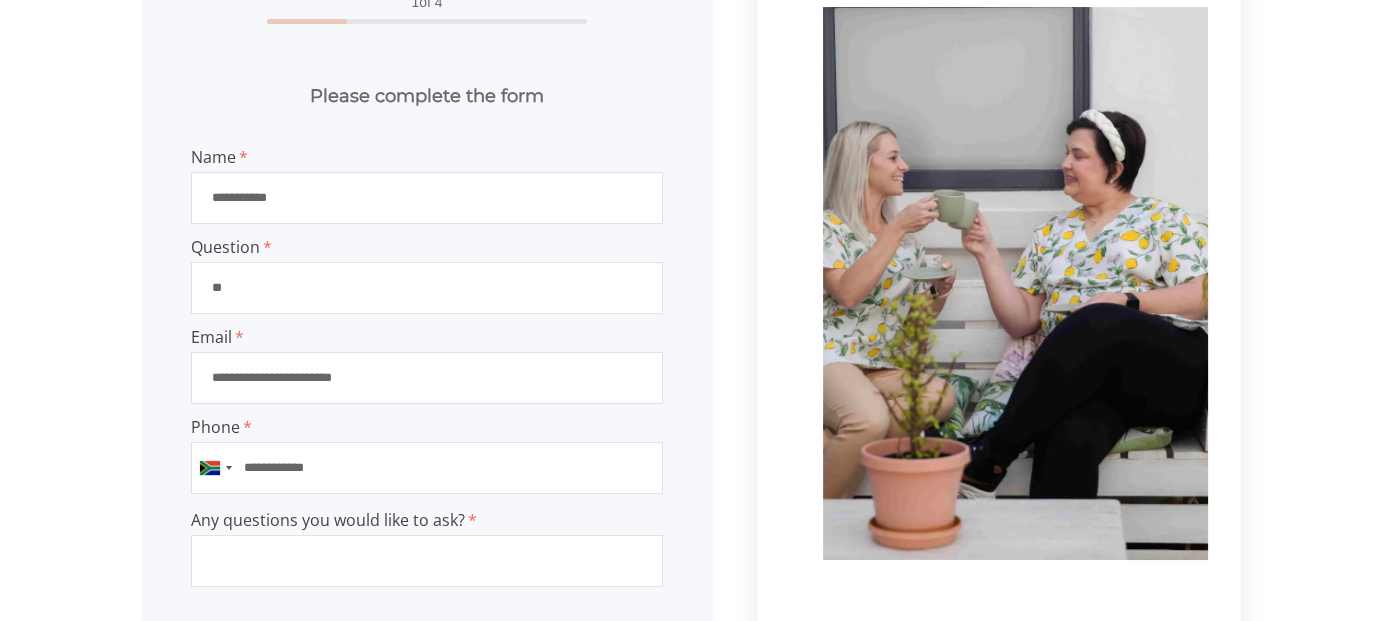click on "**" at bounding box center [427, 288] 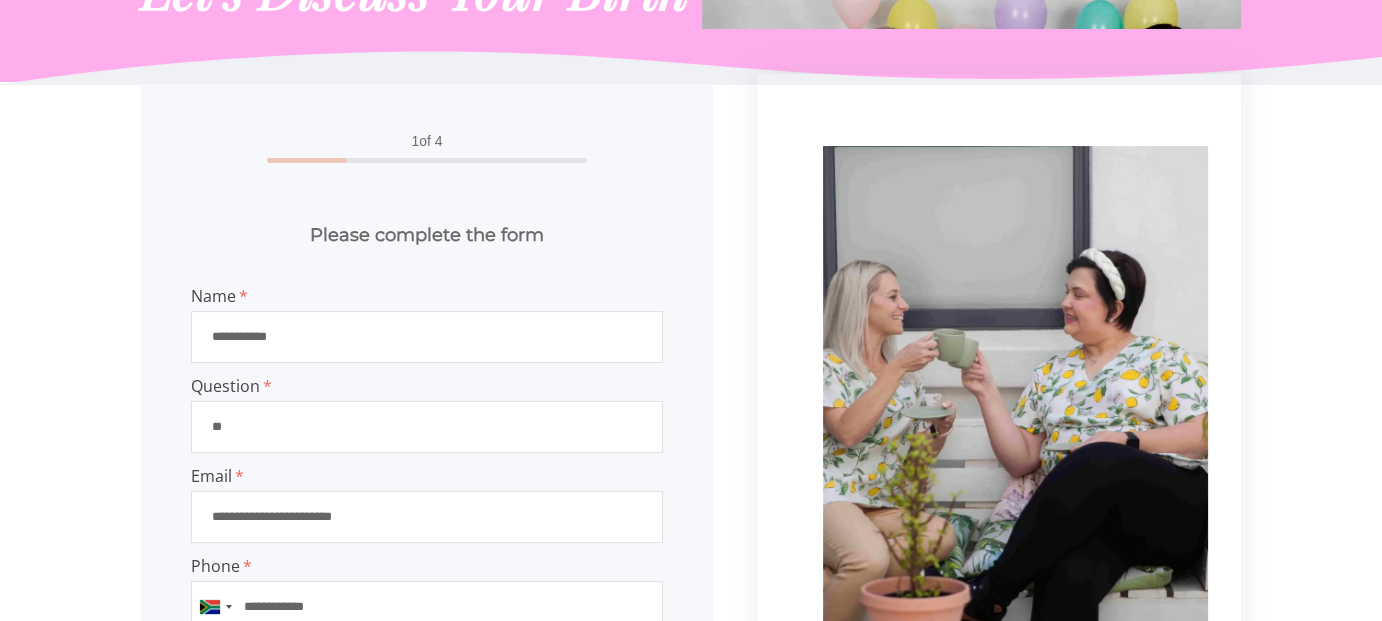 scroll, scrollTop: 0, scrollLeft: 0, axis: both 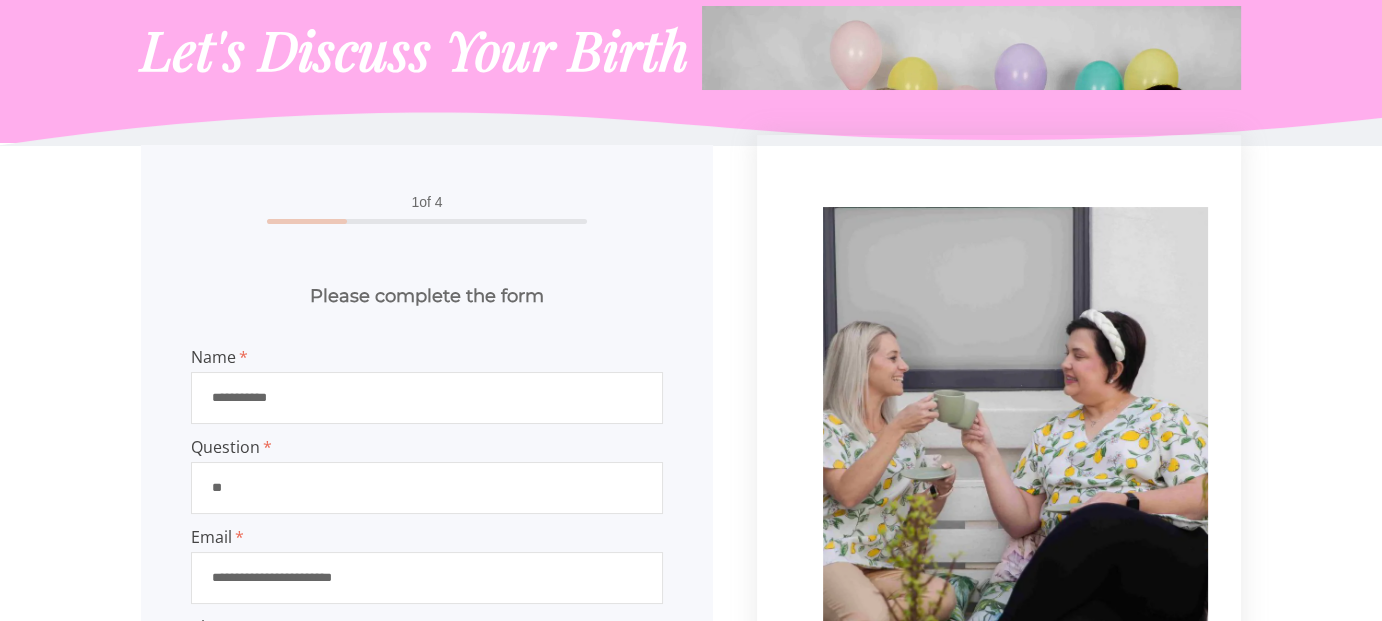 type on "**" 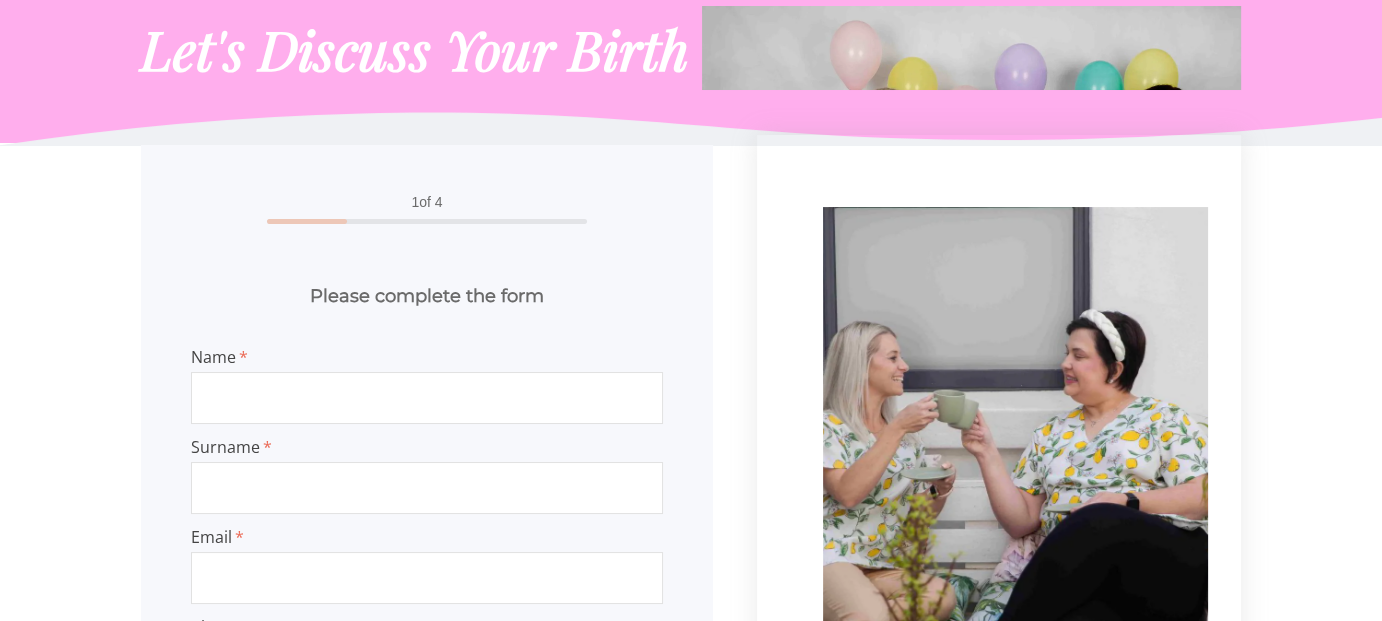 scroll, scrollTop: 0, scrollLeft: 0, axis: both 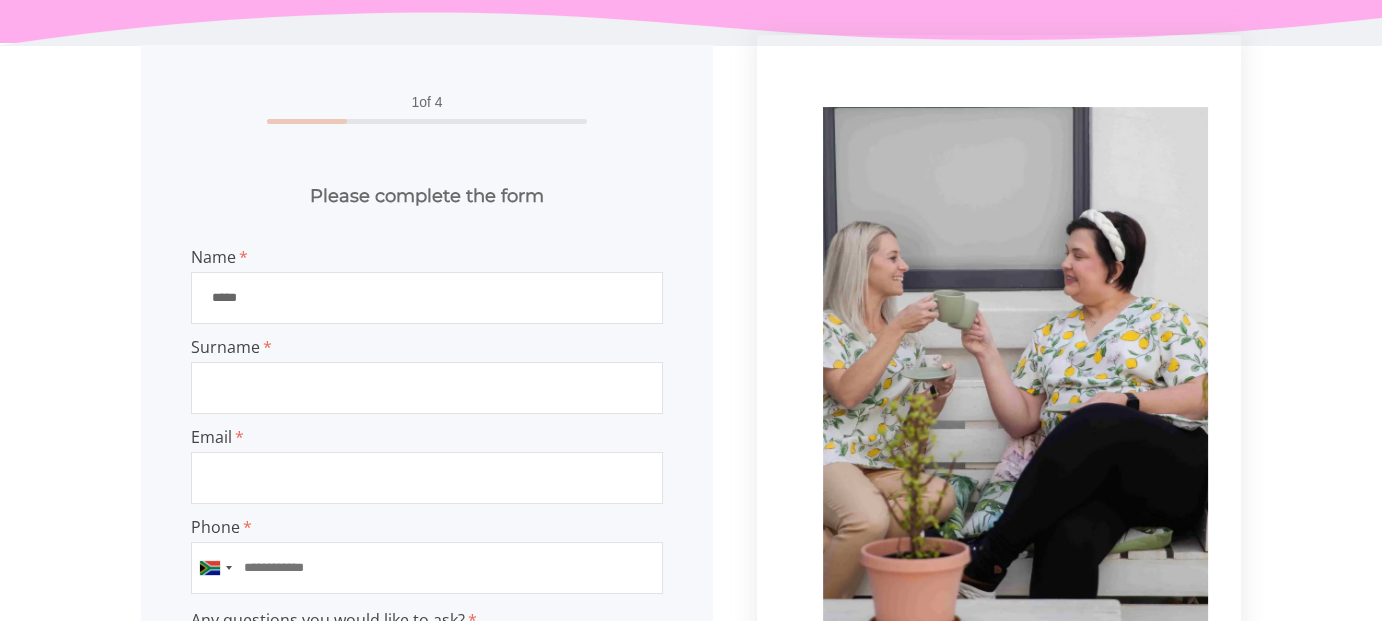 type on "*****" 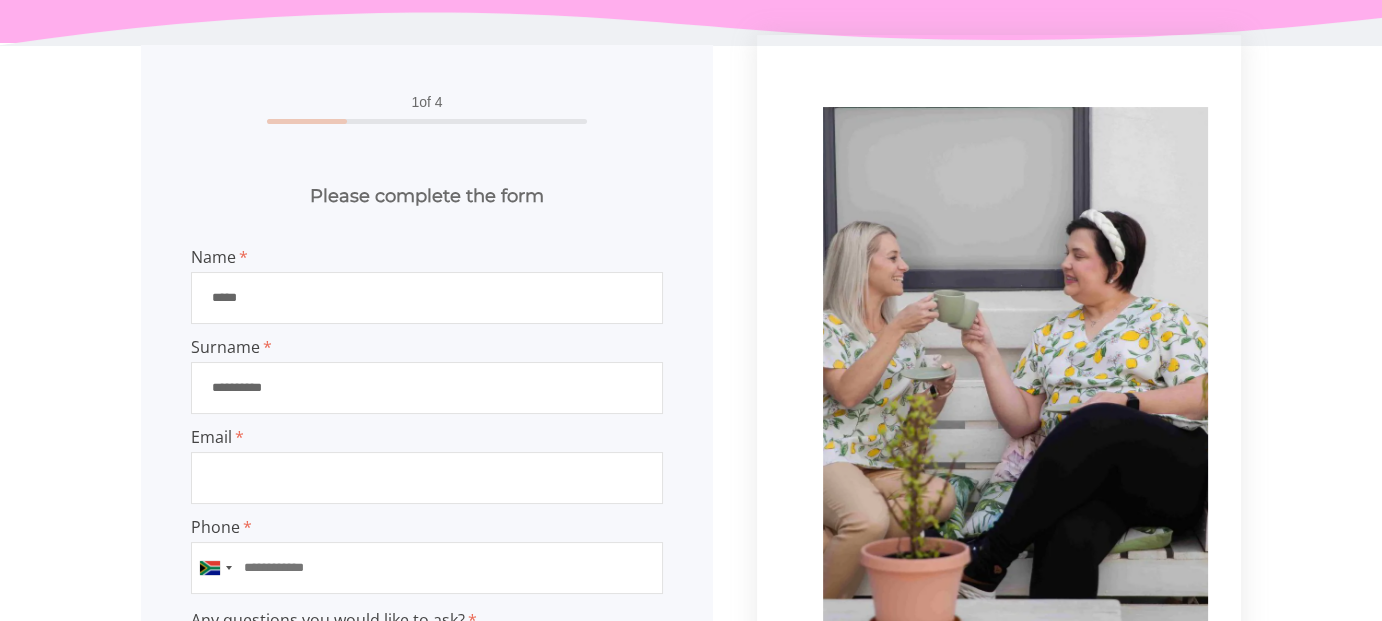 type on "**********" 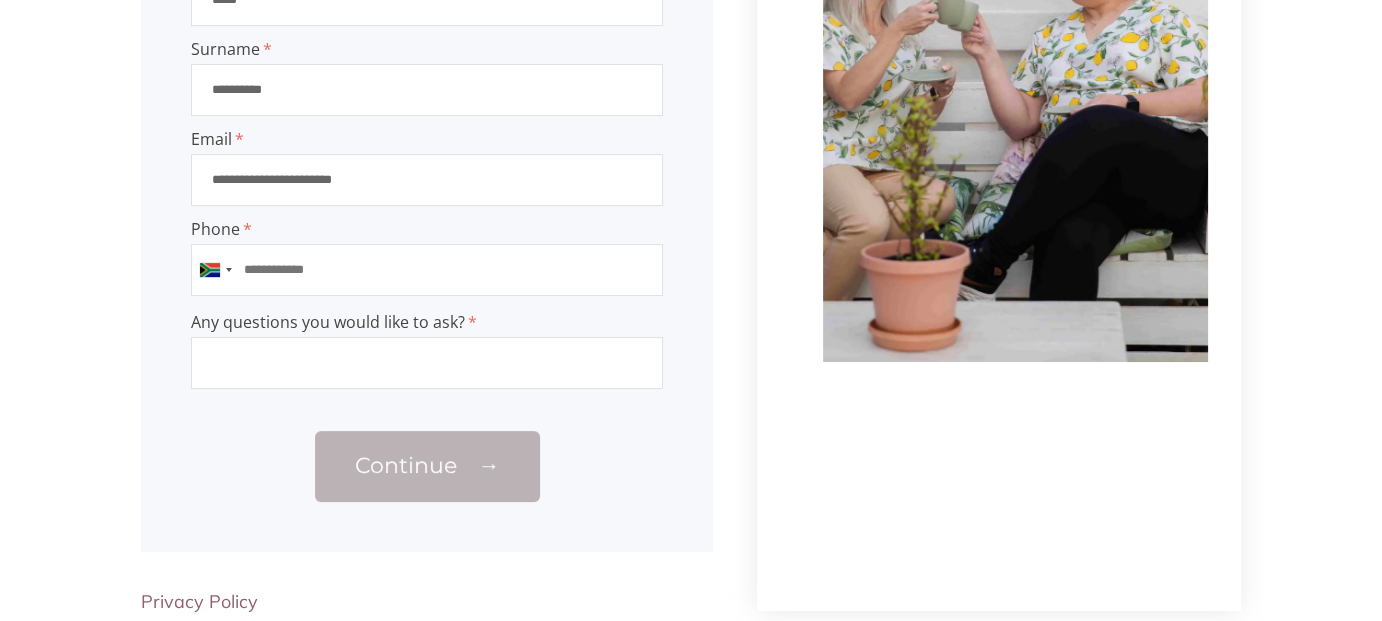 scroll, scrollTop: 400, scrollLeft: 0, axis: vertical 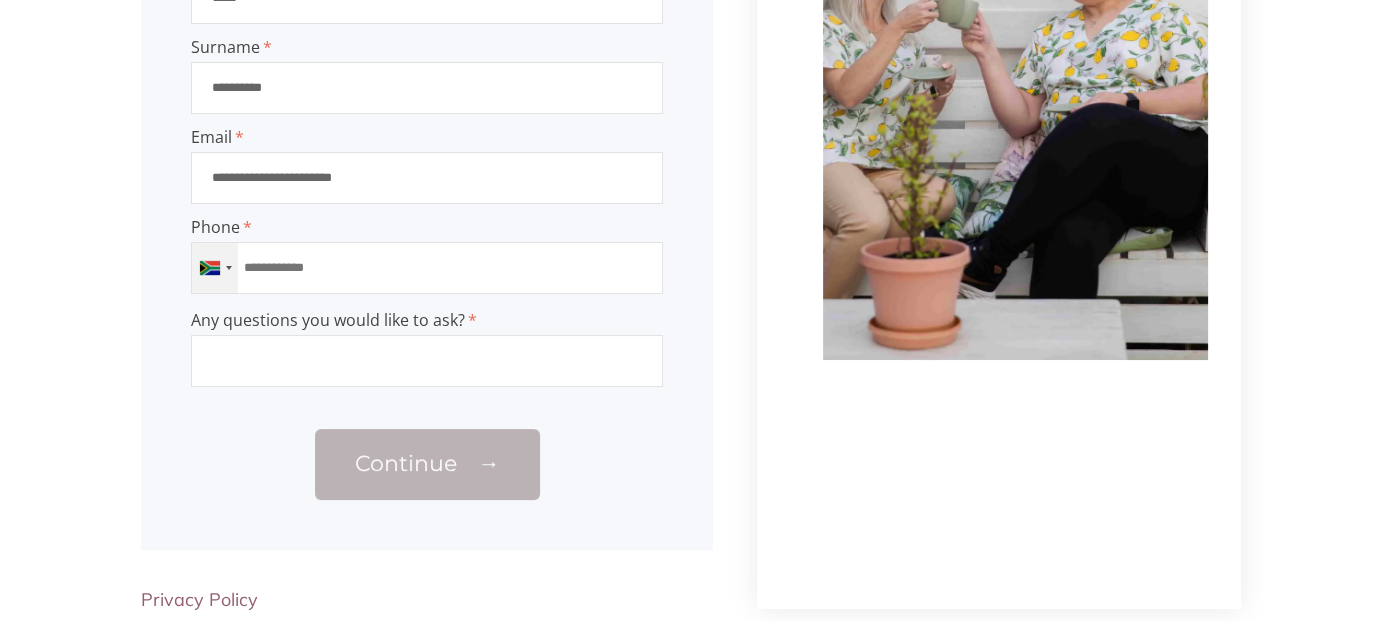 drag, startPoint x: 339, startPoint y: 277, endPoint x: 191, endPoint y: 286, distance: 148.27339 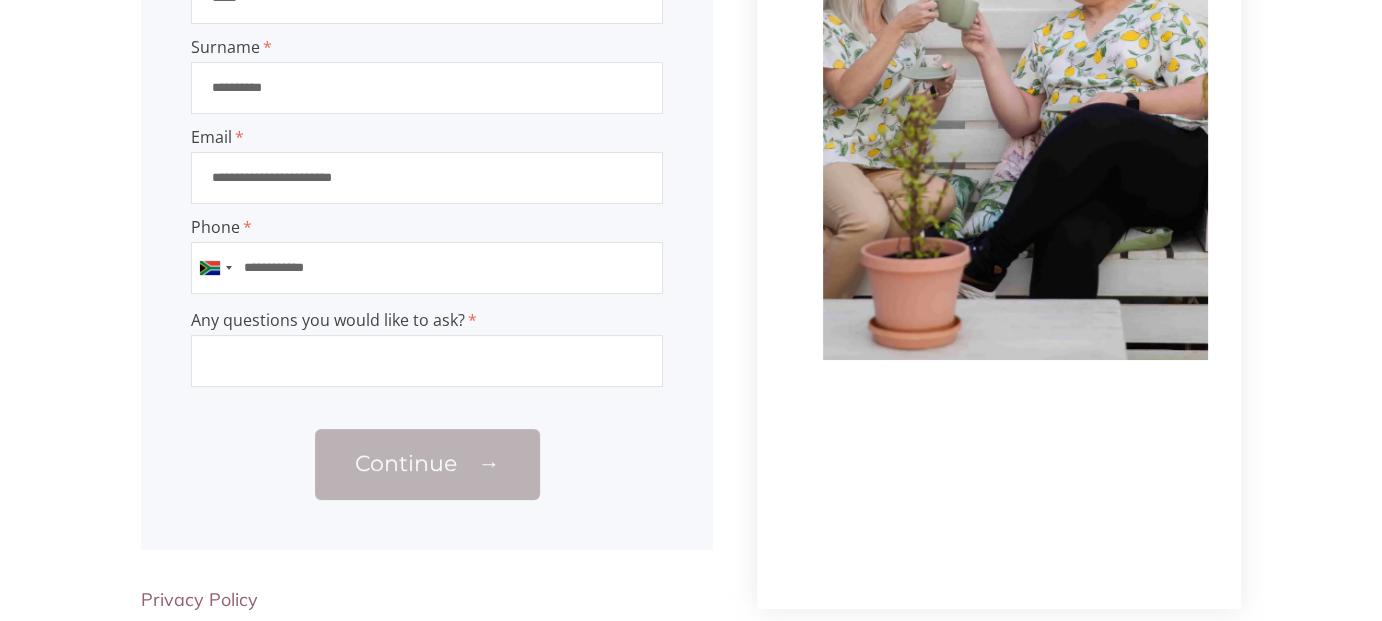 type on "**********" 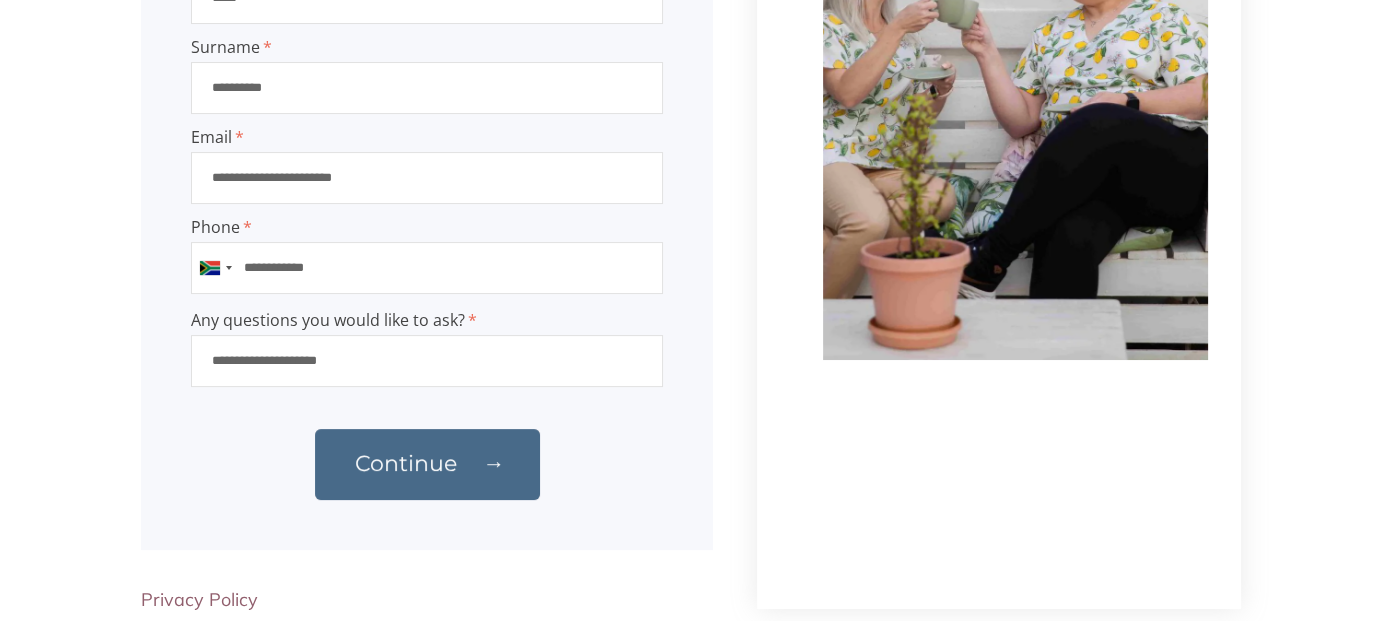 click on "Continue" at bounding box center (406, 463) 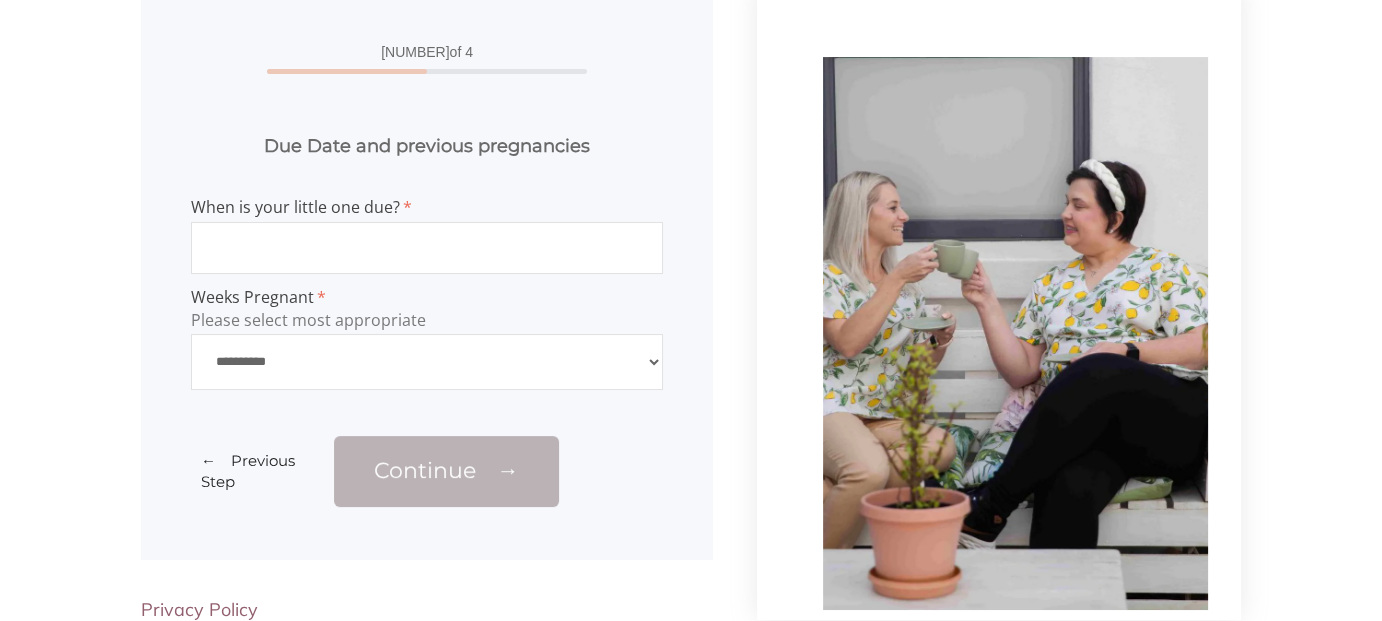 scroll, scrollTop: 144, scrollLeft: 0, axis: vertical 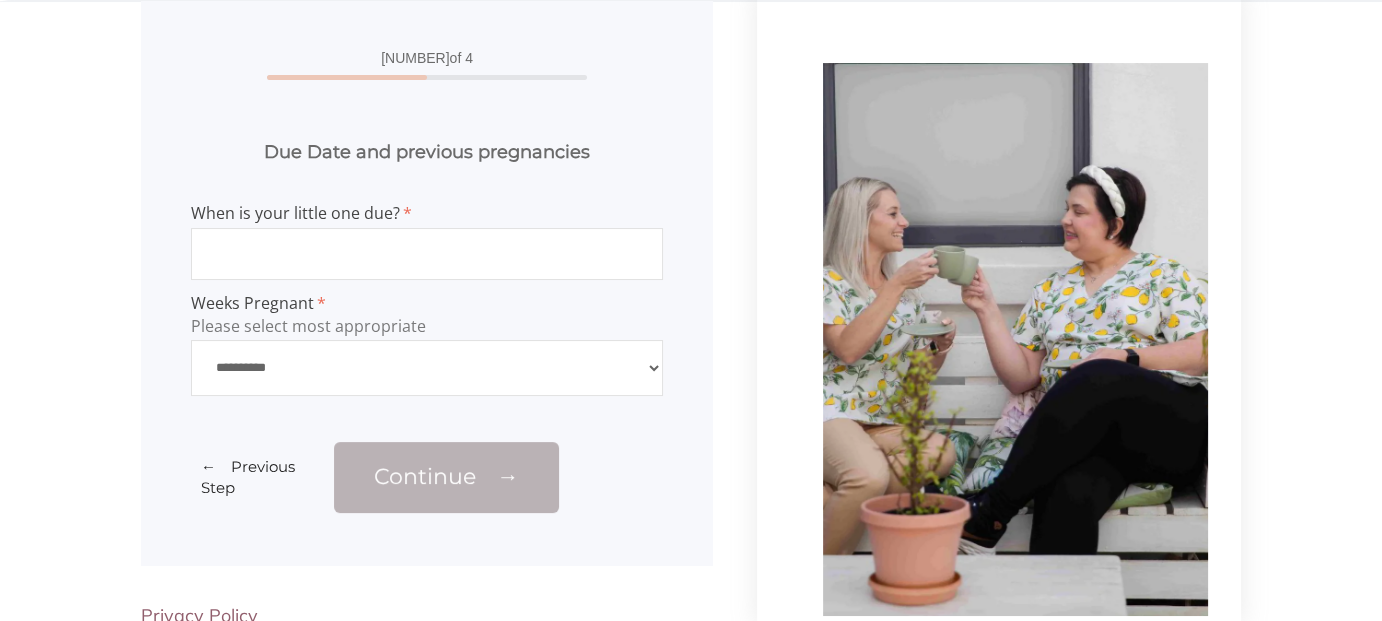 click at bounding box center (427, 254) 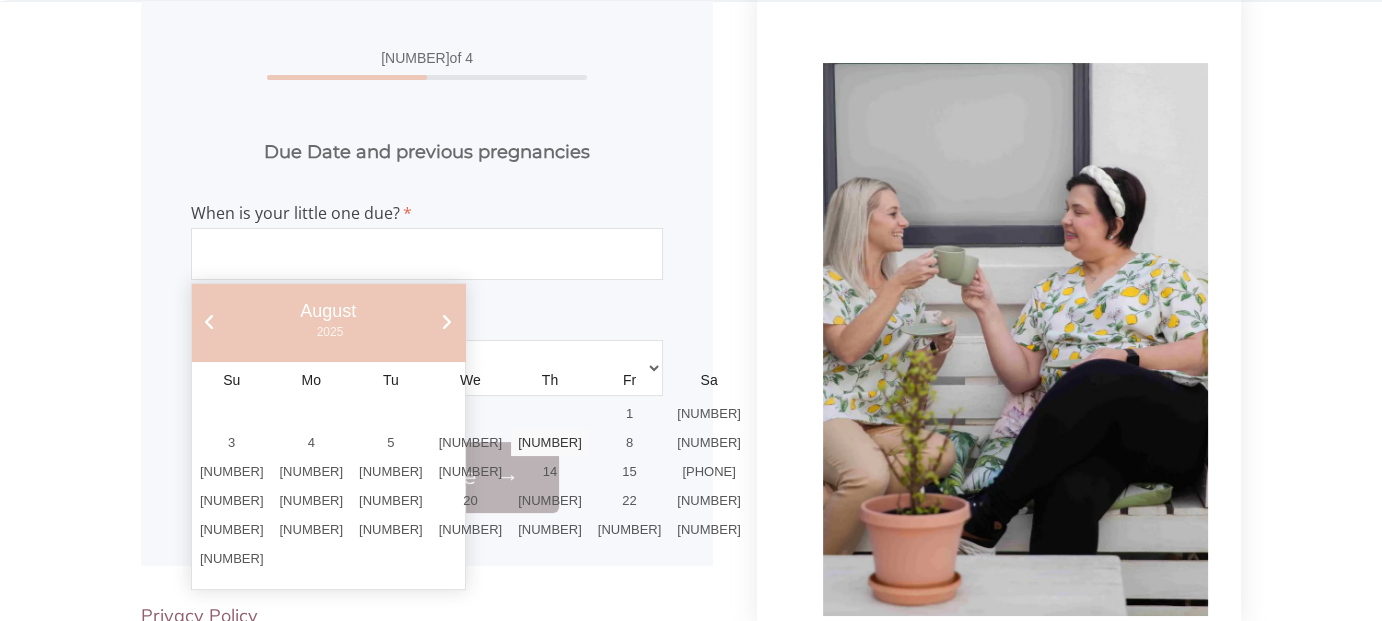 click on "Next" at bounding box center (447, 322) 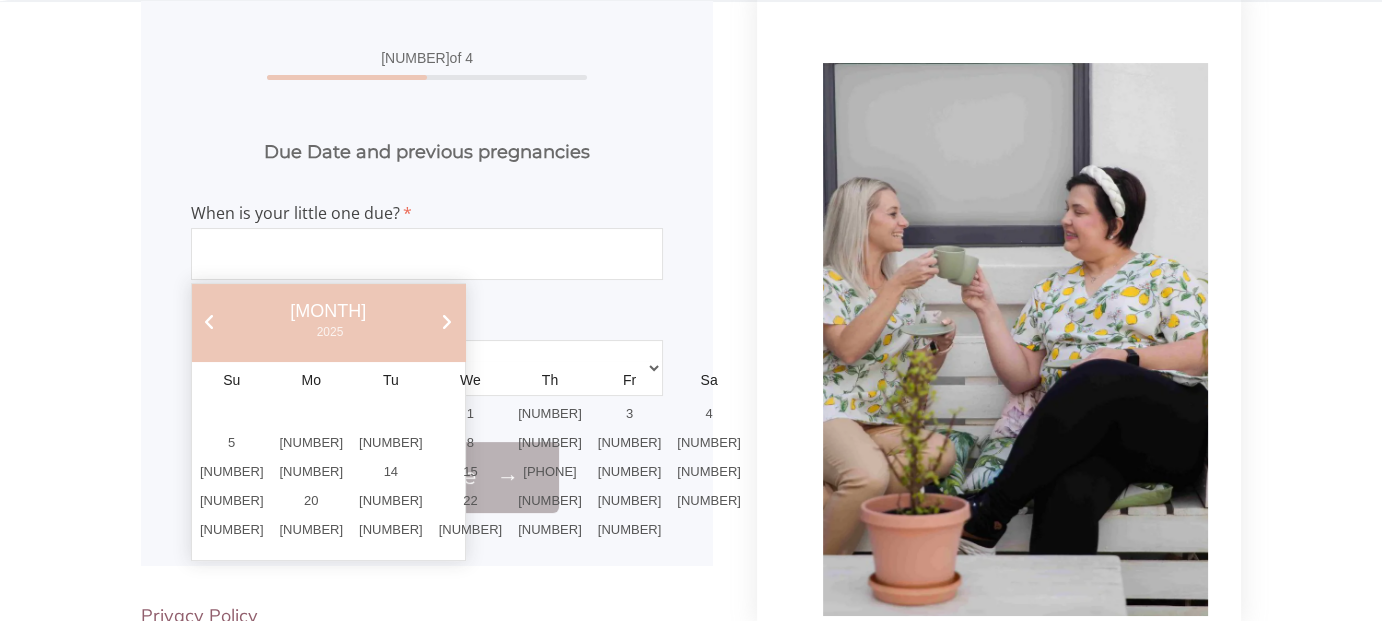 click on "Next" at bounding box center (447, 322) 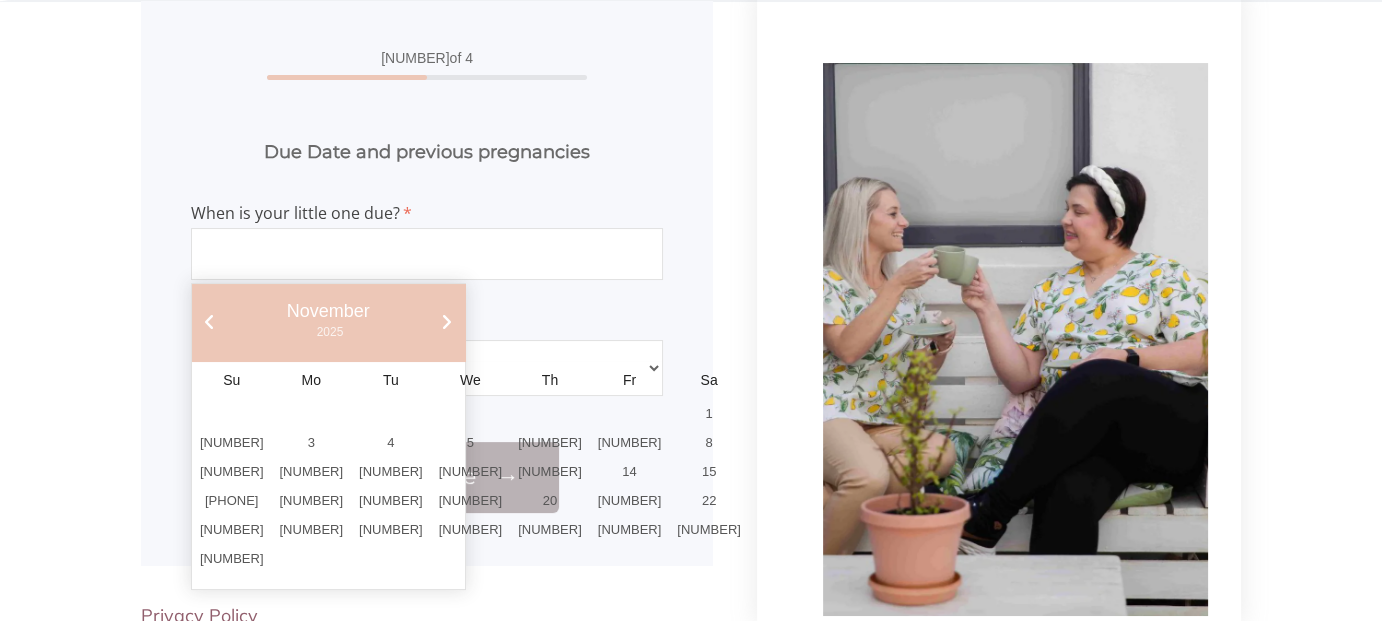 click on "Next" at bounding box center [447, 322] 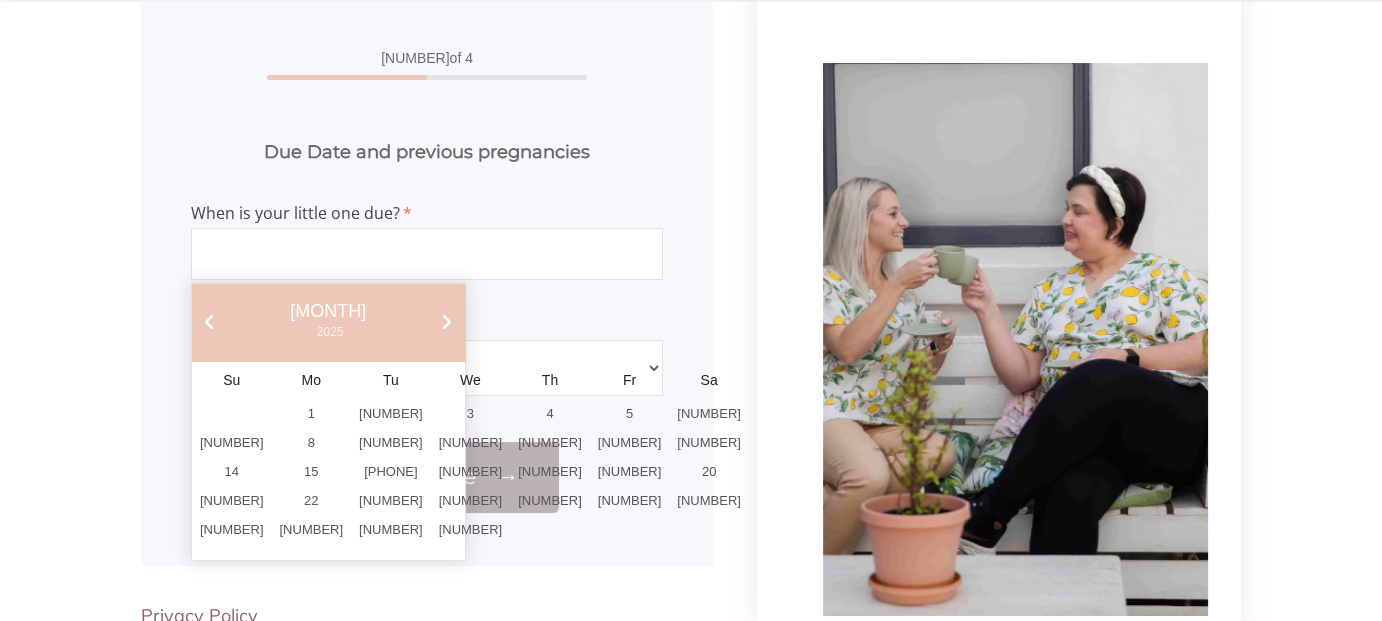 click on "Next" at bounding box center (447, 322) 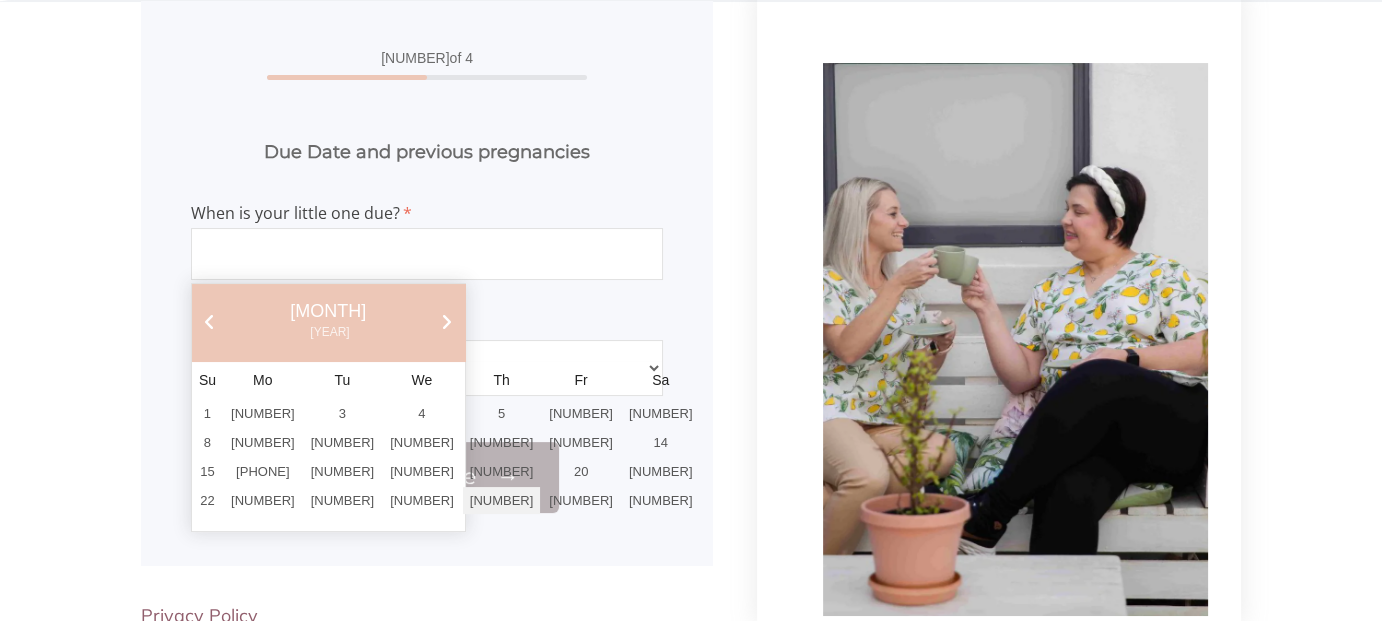 click on "[NUMBER]" at bounding box center [502, 500] 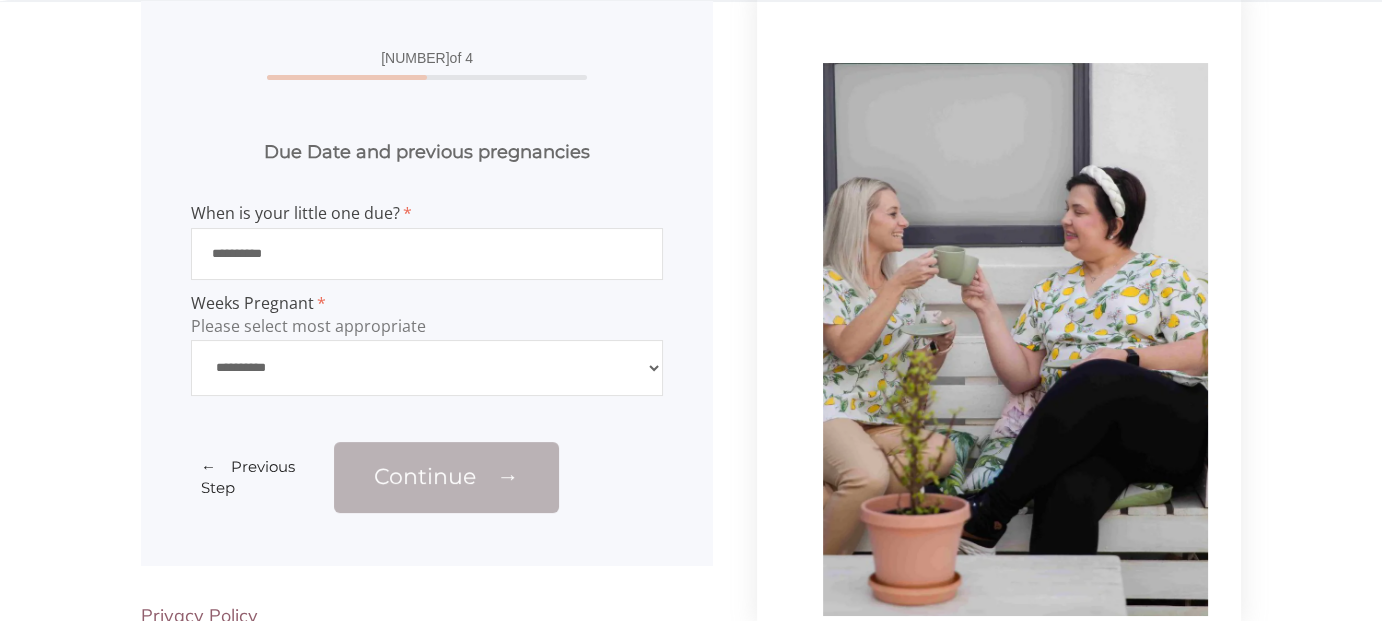 click on "**********" at bounding box center [427, 368] 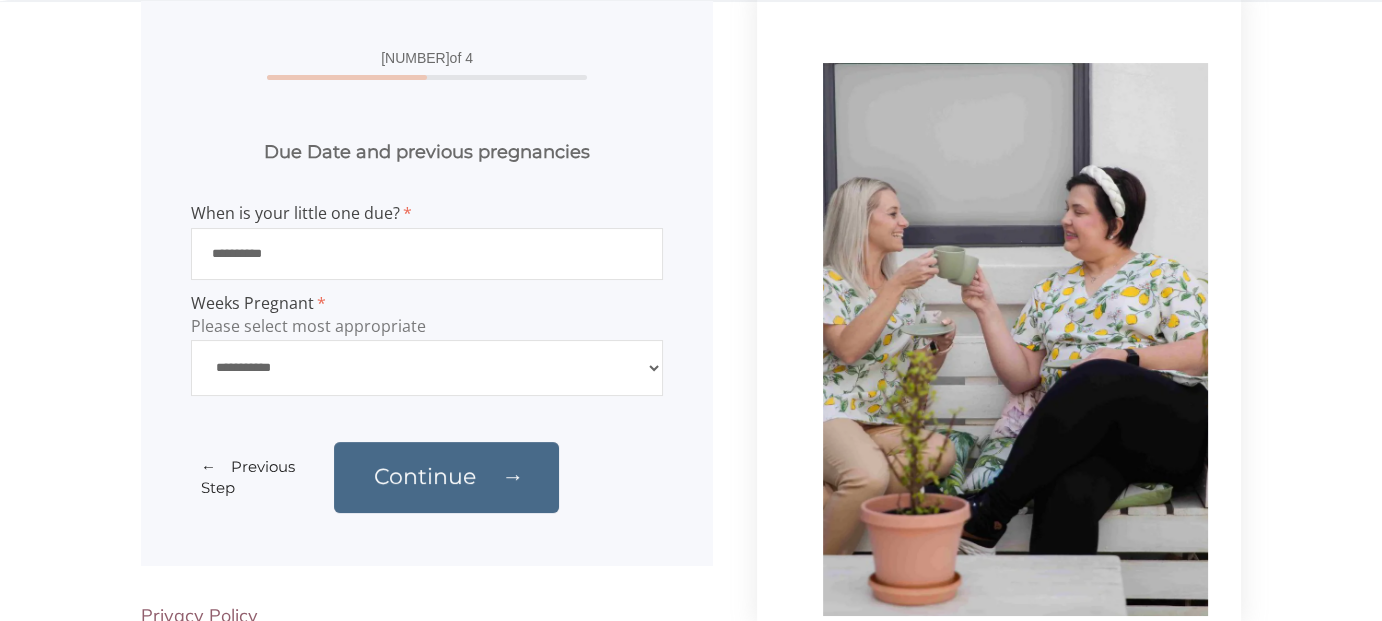 click on "Continue" at bounding box center [425, 476] 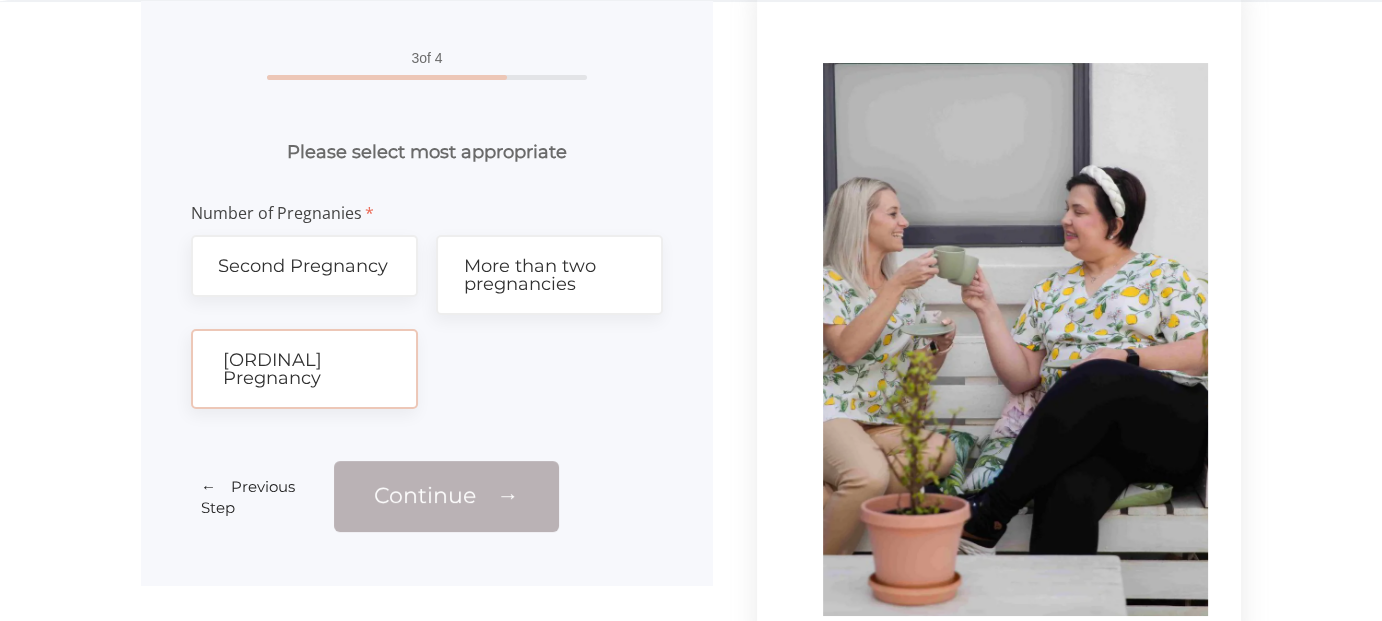 click on "[ORDINAL] Pregnancy" at bounding box center [304, 369] 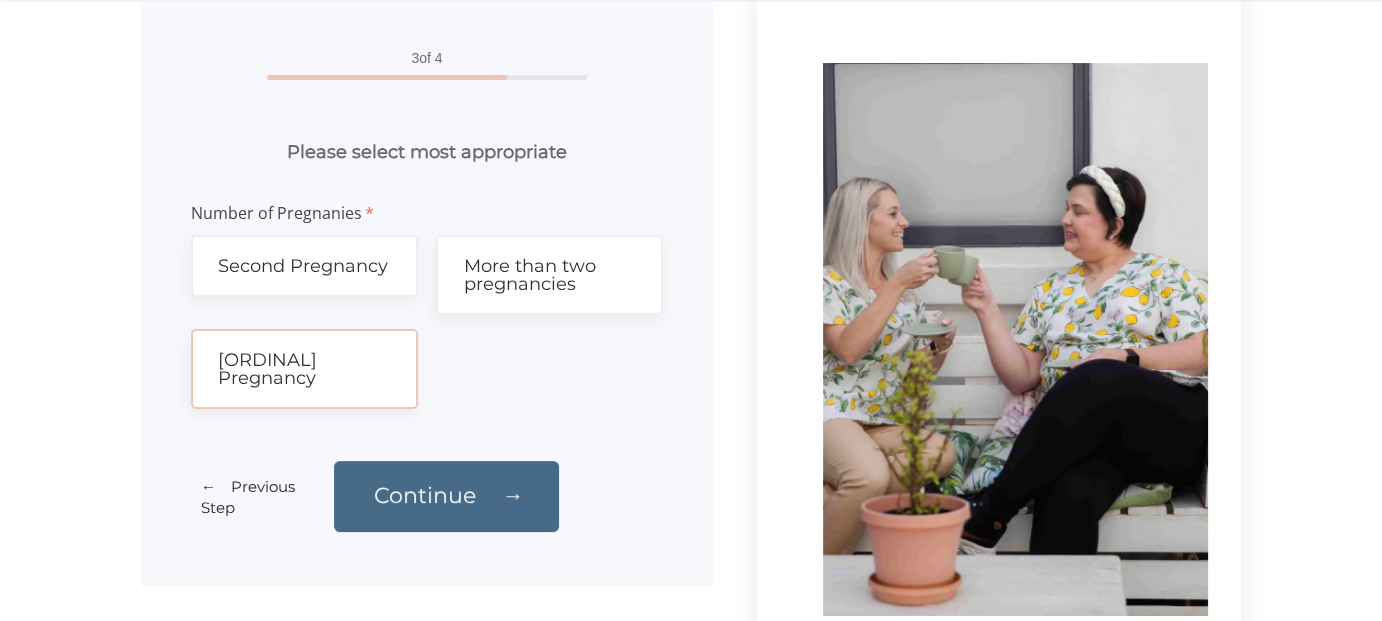 click on "Continue" at bounding box center [425, 495] 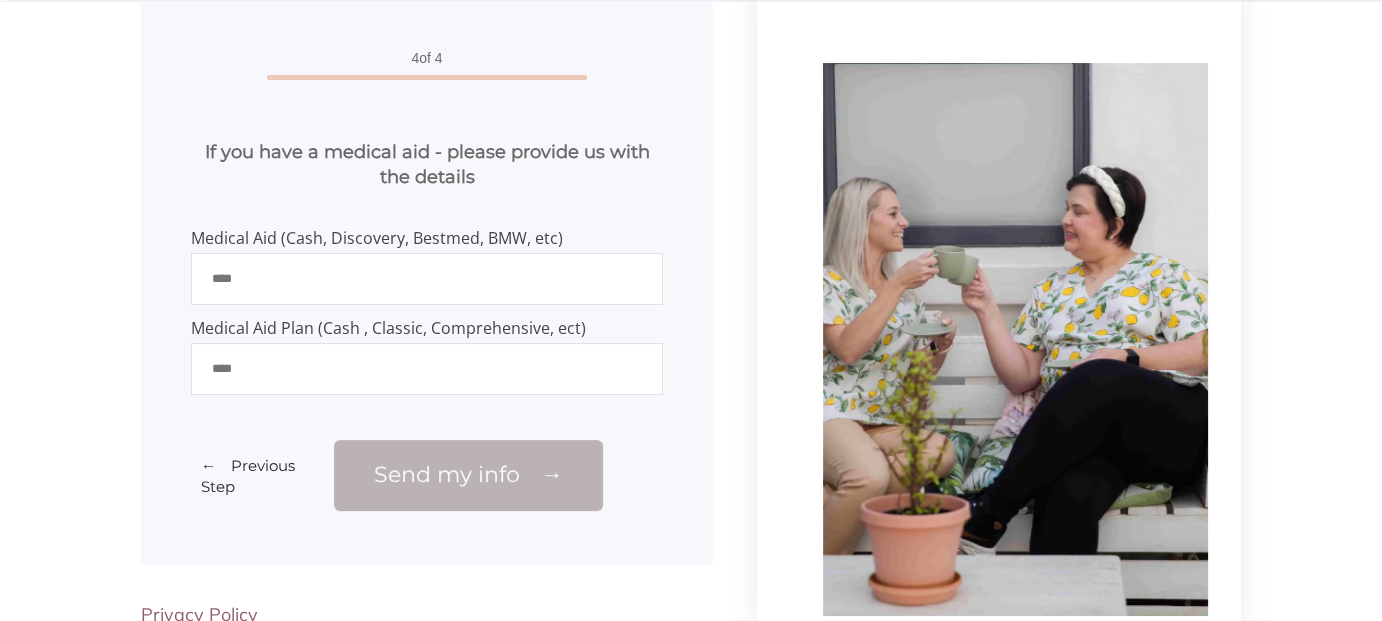 drag, startPoint x: 261, startPoint y: 280, endPoint x: 112, endPoint y: 285, distance: 149.08386 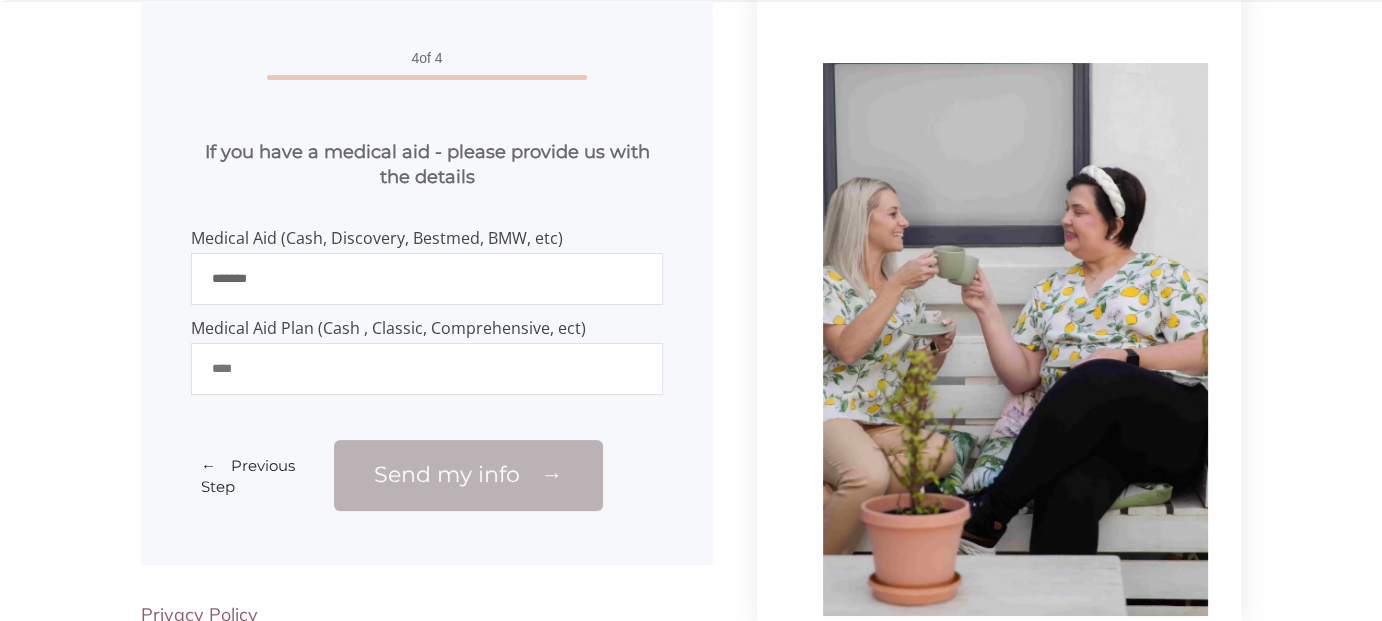 type on "*******" 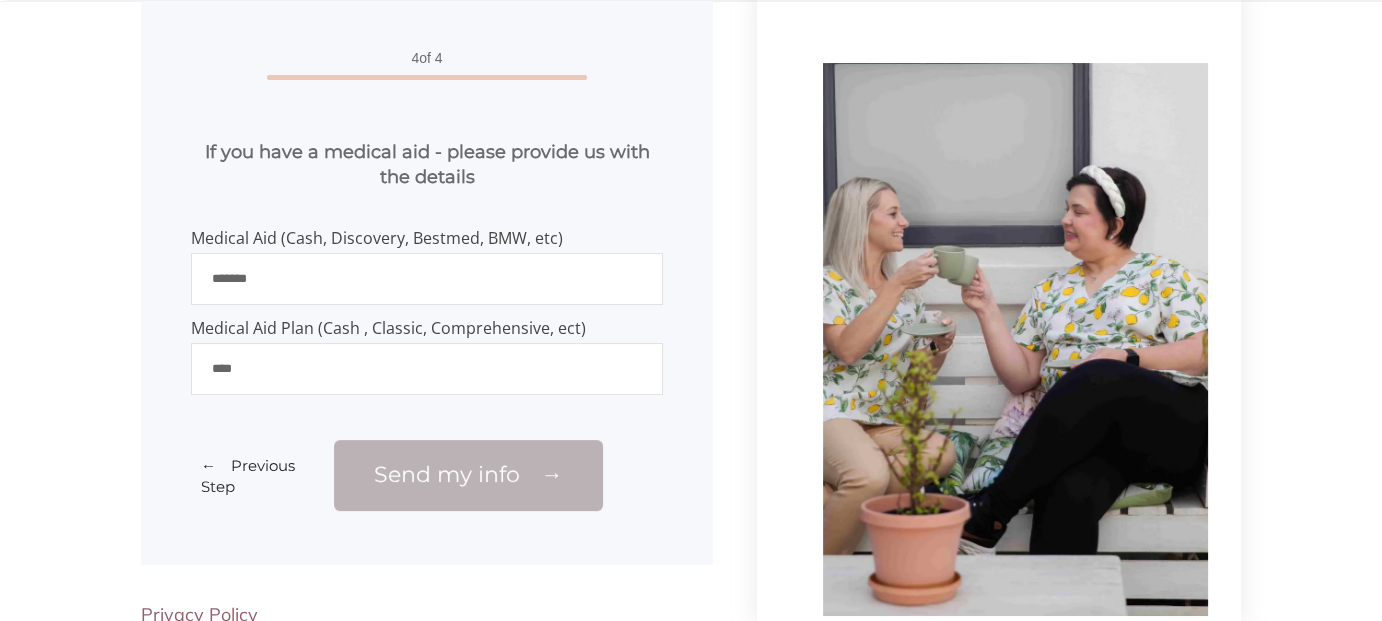 type on "*********" 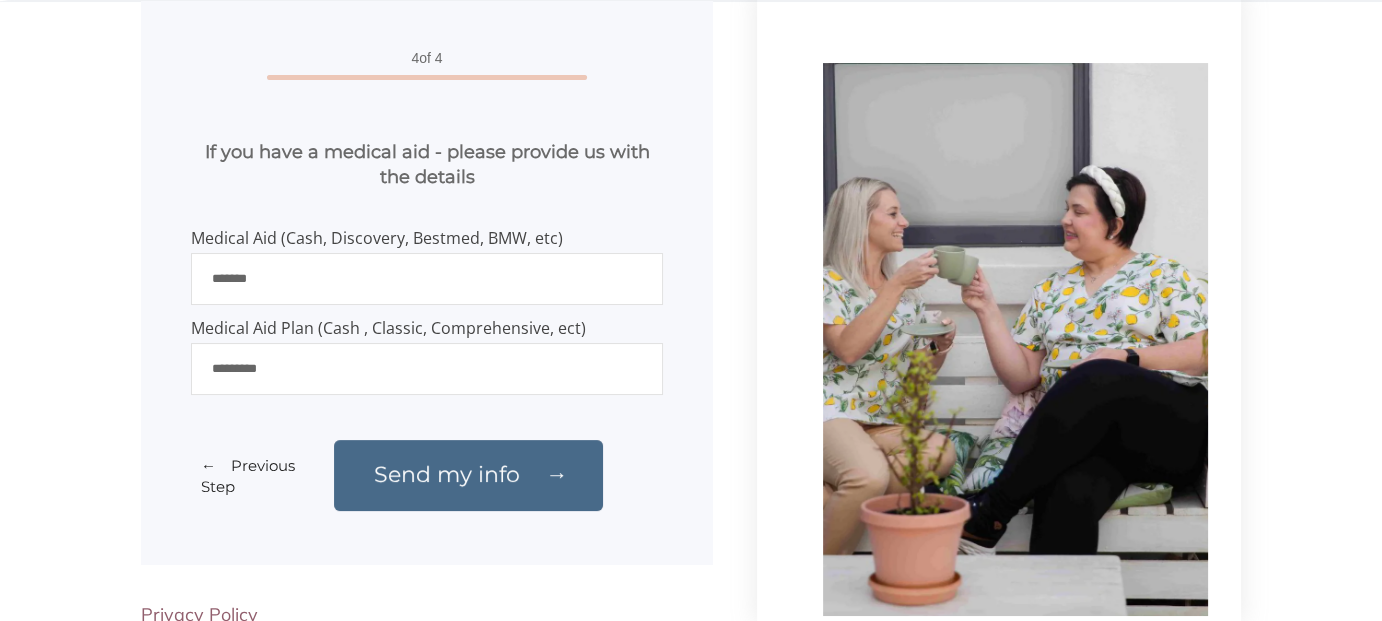 click on "Send my info" at bounding box center (447, 474) 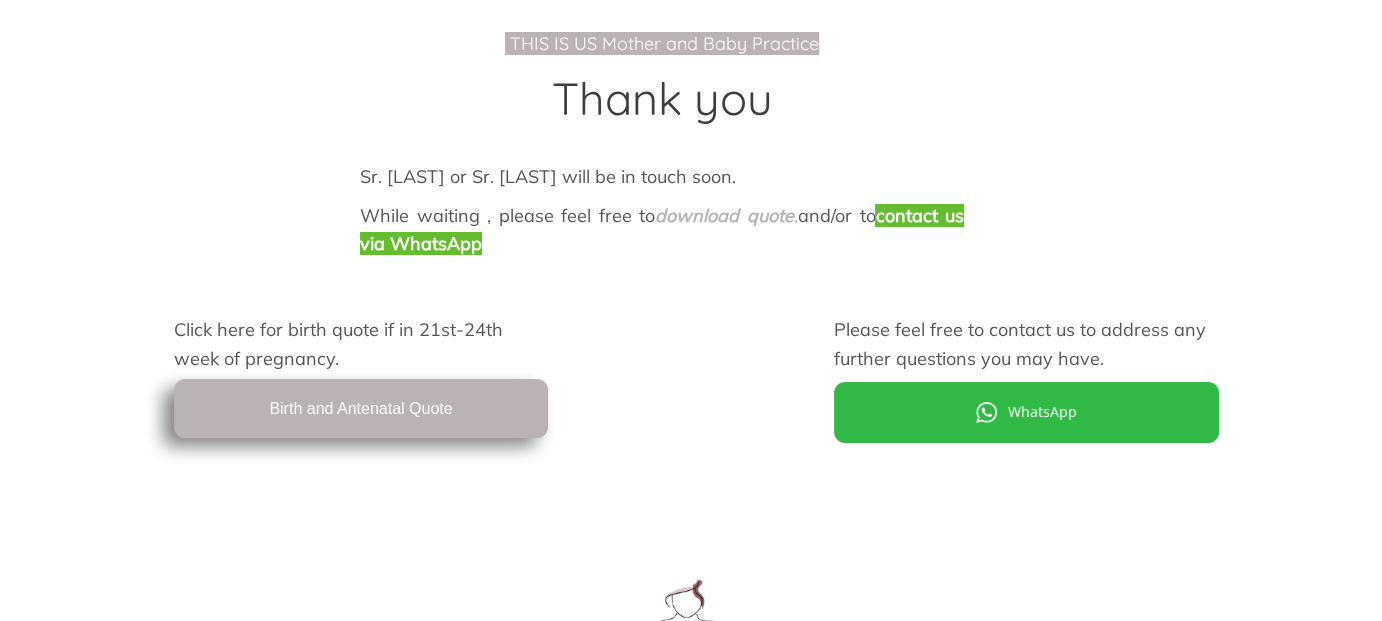 scroll, scrollTop: 0, scrollLeft: 0, axis: both 